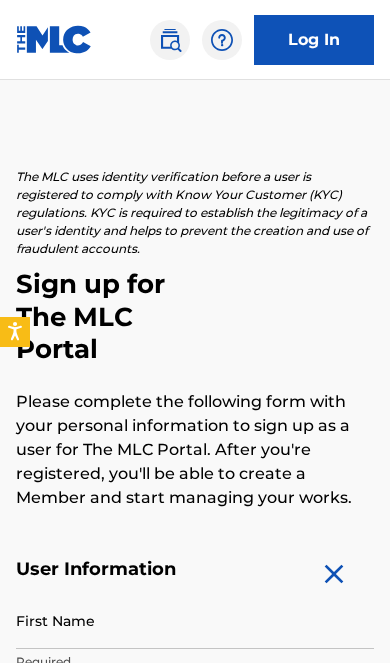 scroll, scrollTop: 0, scrollLeft: 0, axis: both 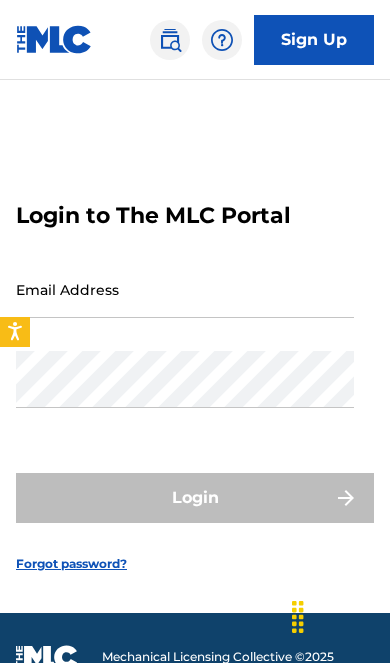 click on "Email Address" at bounding box center [185, 289] 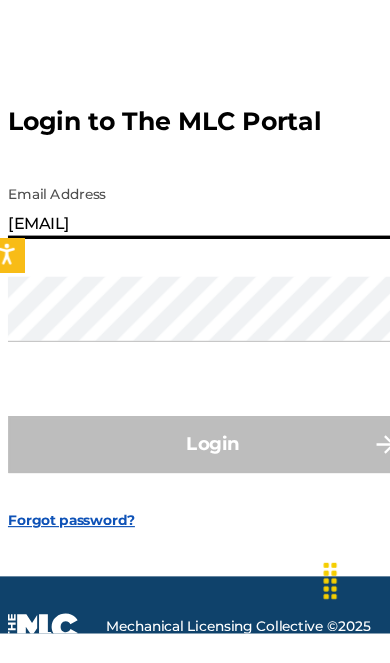type on "[EMAIL]" 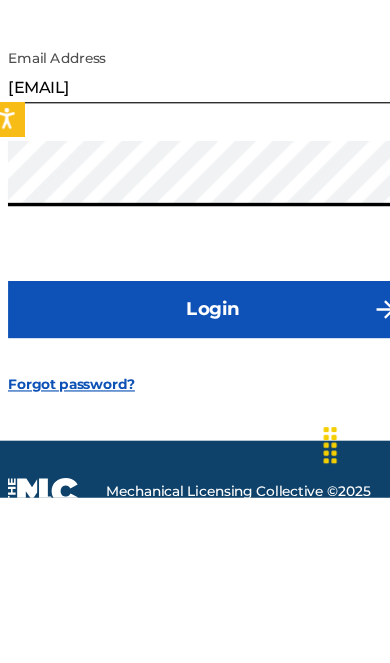click on "Login" at bounding box center (195, 498) 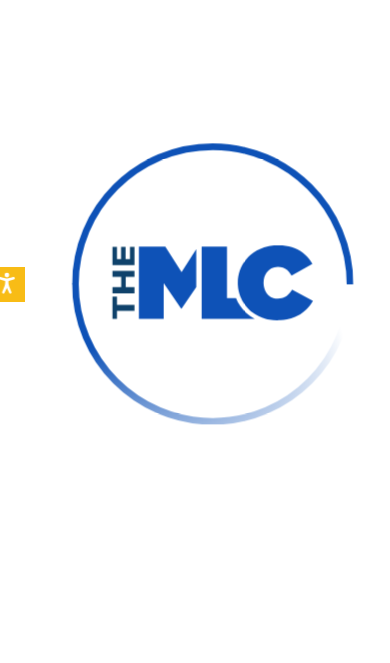 scroll, scrollTop: 145, scrollLeft: 0, axis: vertical 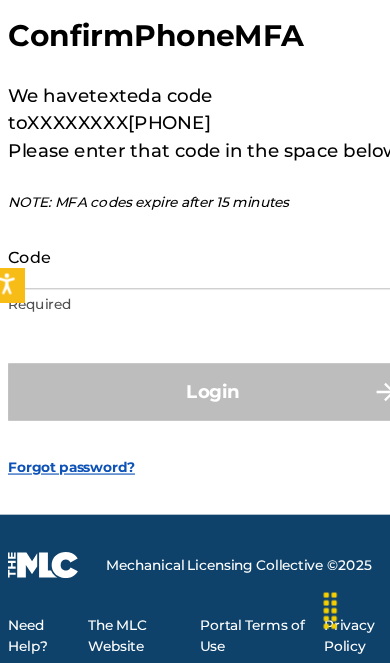 click on "Code" at bounding box center (185, 307) 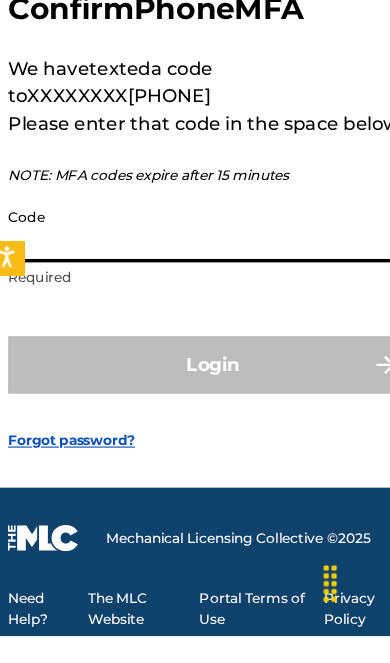 scroll, scrollTop: 161, scrollLeft: 0, axis: vertical 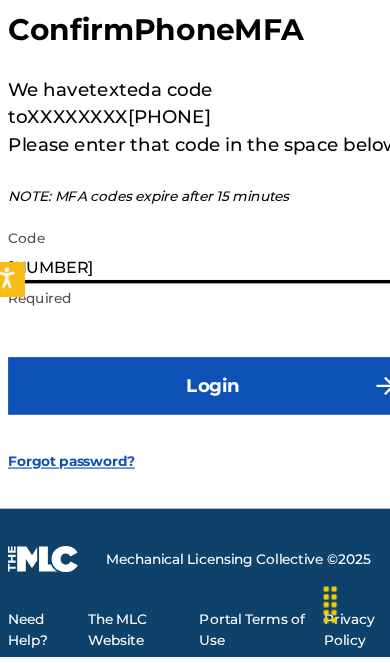 type on "[NUMBER]" 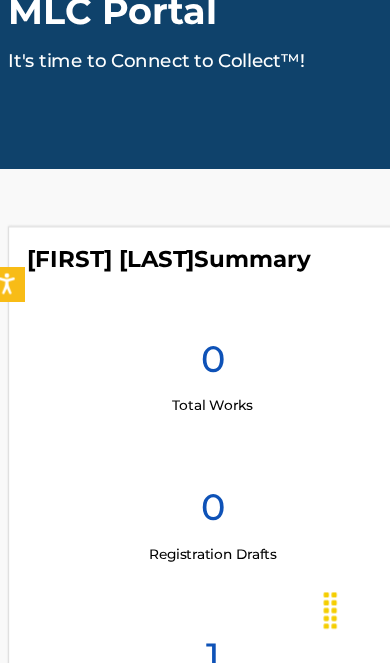 scroll, scrollTop: 0, scrollLeft: 0, axis: both 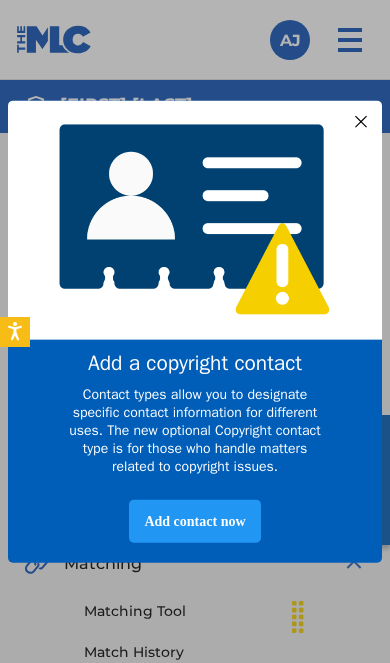 click at bounding box center (195, 219) 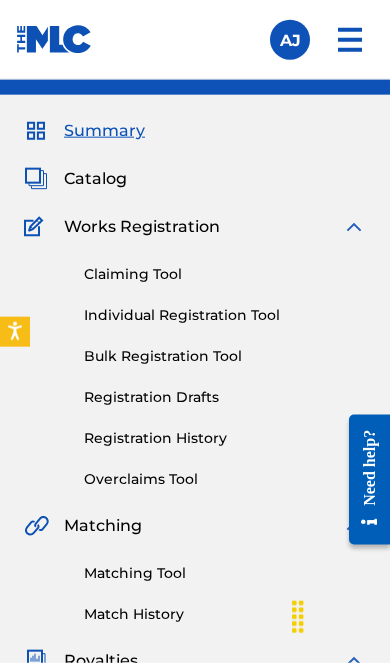 scroll, scrollTop: 0, scrollLeft: 0, axis: both 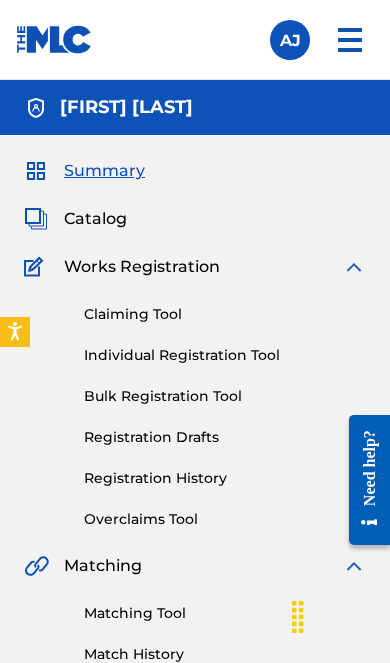 click on "Bulk Registration Tool" at bounding box center [225, 396] 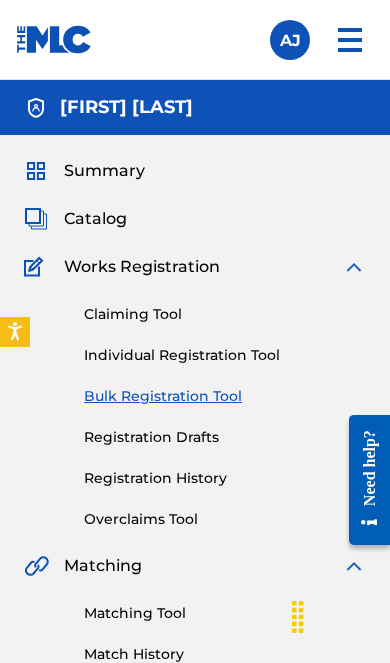 click on "Bulk Registration Tool" at bounding box center (225, 396) 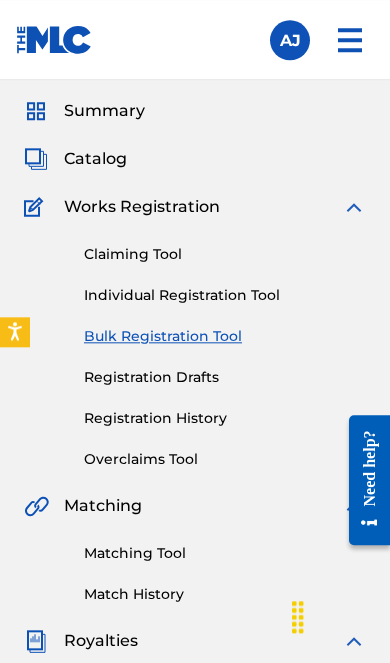 scroll, scrollTop: 0, scrollLeft: 0, axis: both 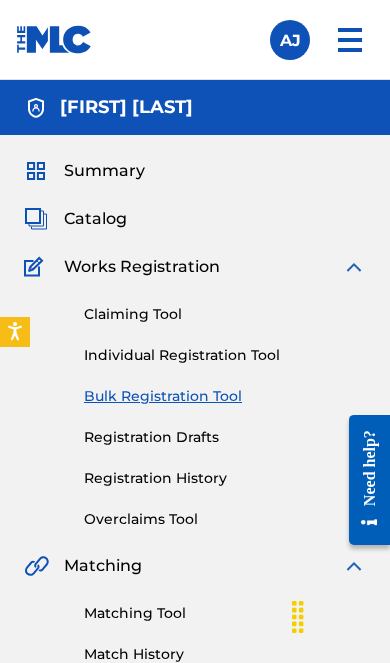 click at bounding box center (350, 40) 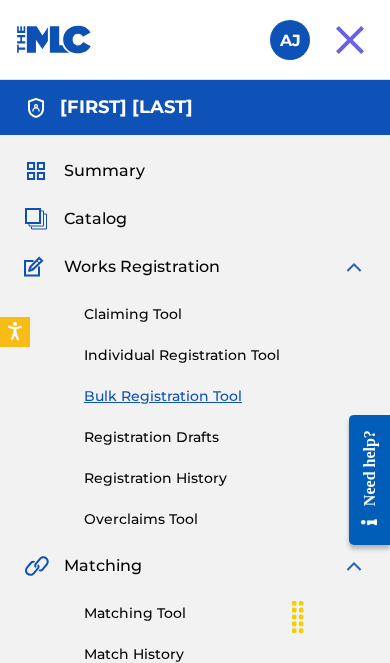 click at bounding box center (350, 40) 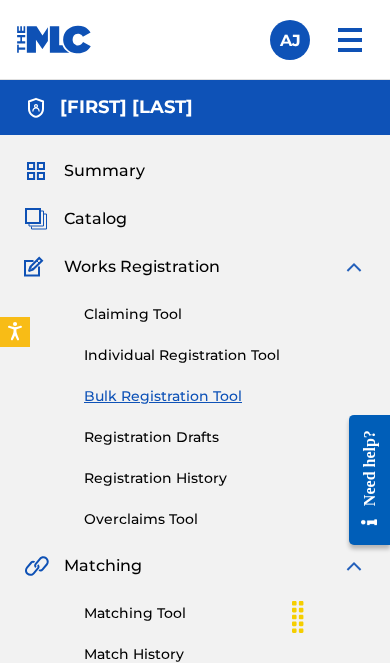 click on "Catalog" at bounding box center [95, 219] 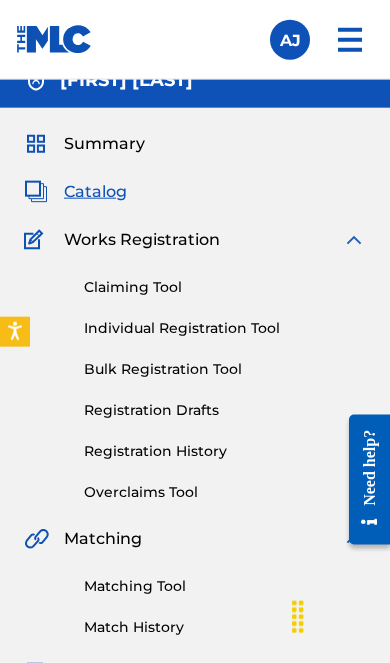 scroll, scrollTop: 0, scrollLeft: 0, axis: both 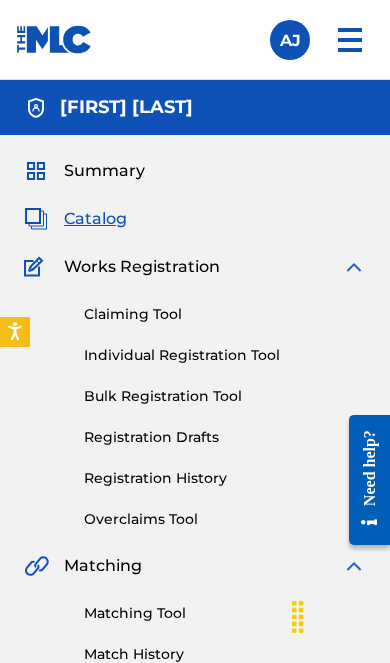 click on "Claiming Tool" at bounding box center (225, 314) 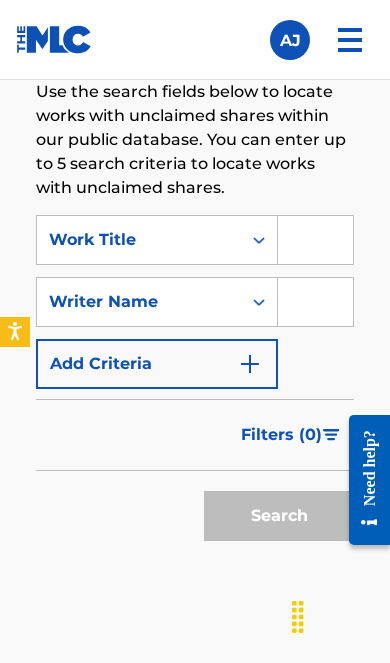 scroll, scrollTop: 1406, scrollLeft: 0, axis: vertical 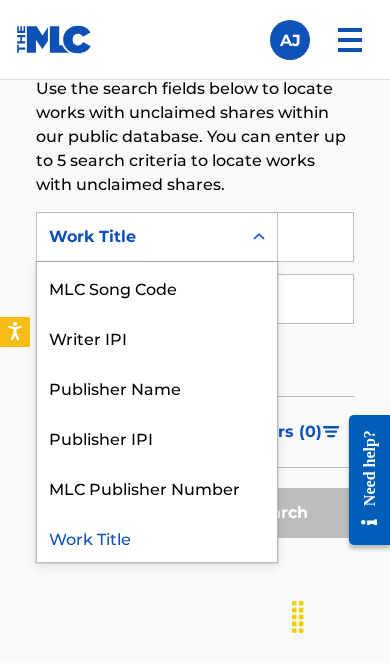 click at bounding box center [315, 237] 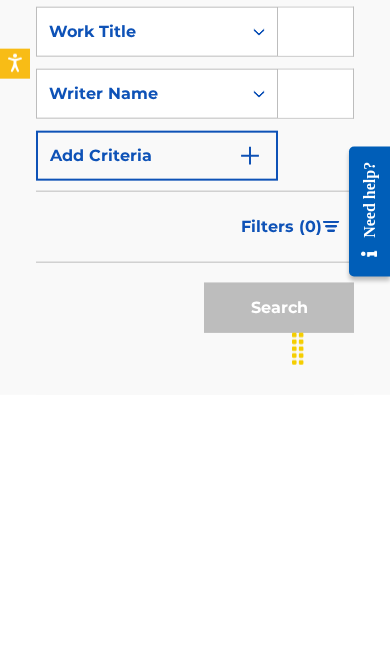 scroll, scrollTop: 1343, scrollLeft: 0, axis: vertical 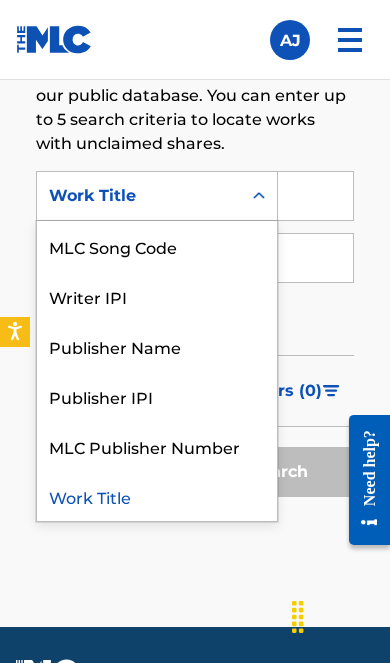 click at bounding box center [315, 196] 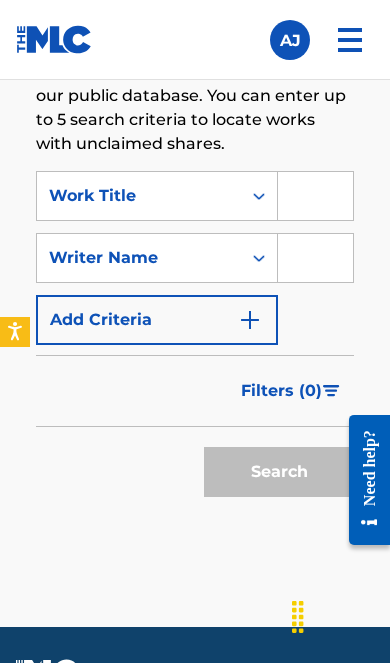 scroll, scrollTop: 1444, scrollLeft: 0, axis: vertical 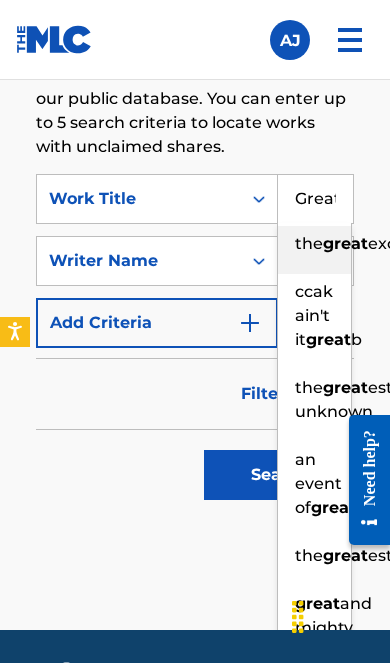 type on "Great" 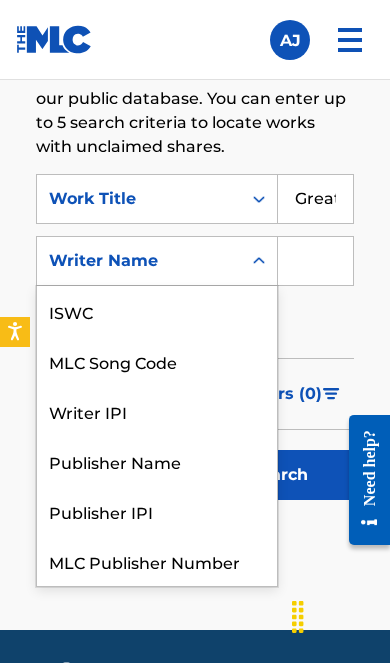 scroll, scrollTop: 50, scrollLeft: 0, axis: vertical 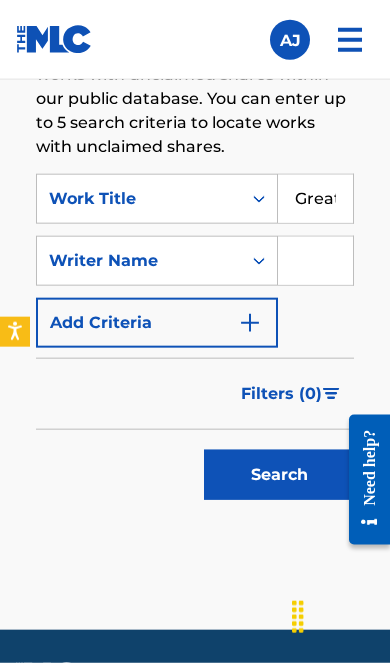 click at bounding box center [315, 261] 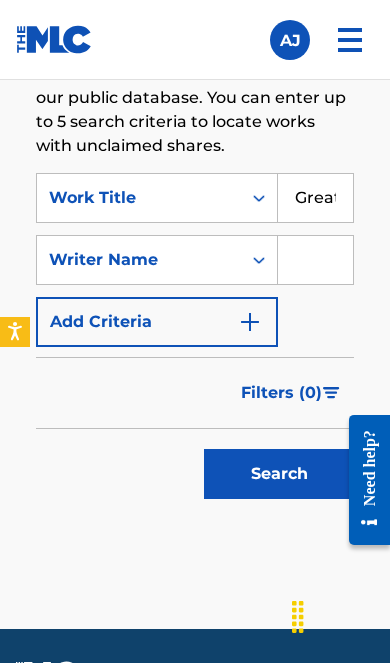 scroll, scrollTop: 1444, scrollLeft: 0, axis: vertical 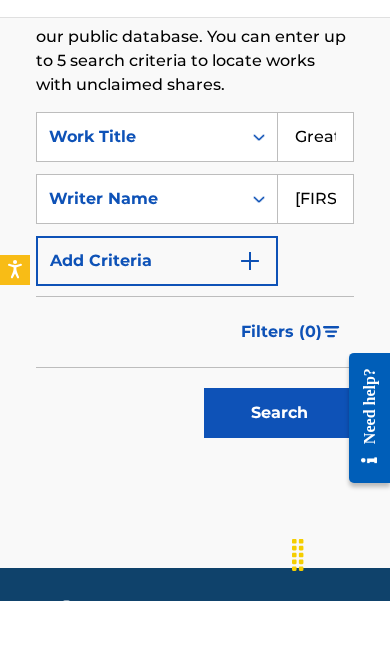 type on "[FIRST] [LAST] [LAST]" 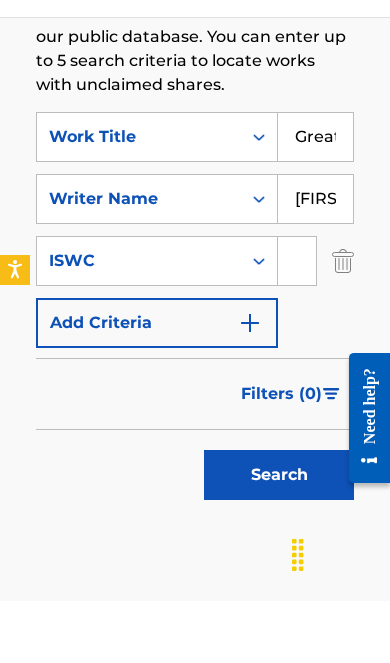 scroll, scrollTop: 1506, scrollLeft: 0, axis: vertical 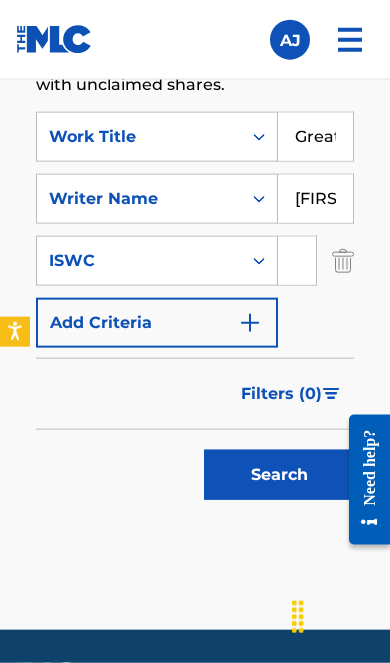 click at bounding box center (297, 261) 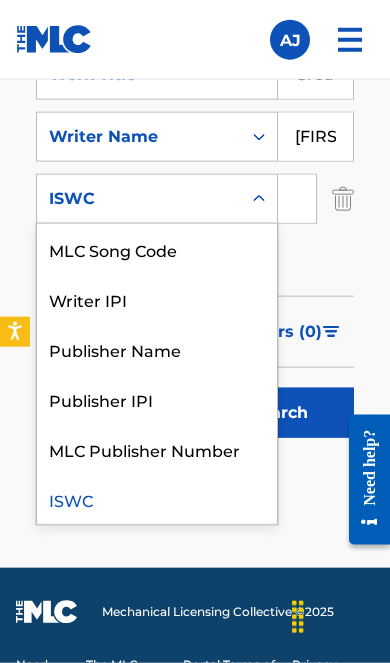 scroll, scrollTop: 1569, scrollLeft: 0, axis: vertical 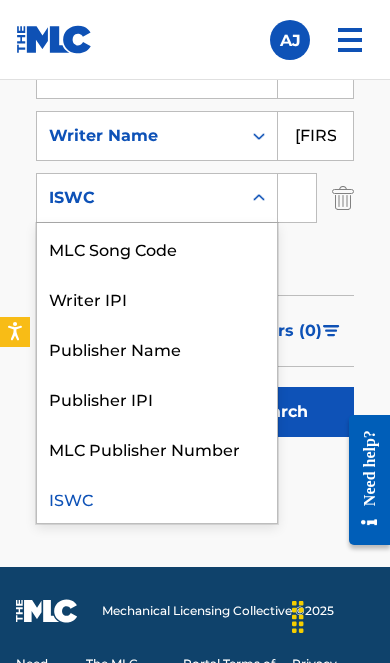 click on "SearchWithCriteria8bad0f56-9a58-4095-89ee-ae2877e74eb5 Work Title Great SearchWithCriteriaaf0f642b-fcfa-4764-a258-58915b091df6 Writer Name [FIRST] [LAST] [LAST] SearchWithCriteriabffcb7dc-549b-4742-a471-d3cc1191ccc6 ISWC selected, 6 of 6. 6 results available. Use Up and Down to choose options, press Enter to select the currently focused option, press Escape to exit the menu, press Tab to select the option and exit the menu. ISWC MLC Song Code Writer IPI Publisher Name Publisher IPI MLC Publisher Number ISWC Add Criteria" at bounding box center (195, 167) 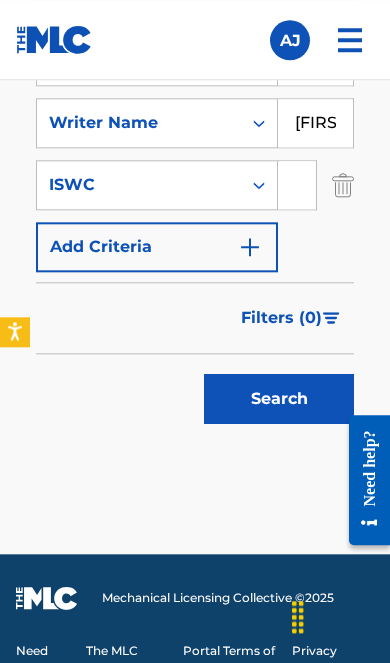 scroll, scrollTop: 1602, scrollLeft: 0, axis: vertical 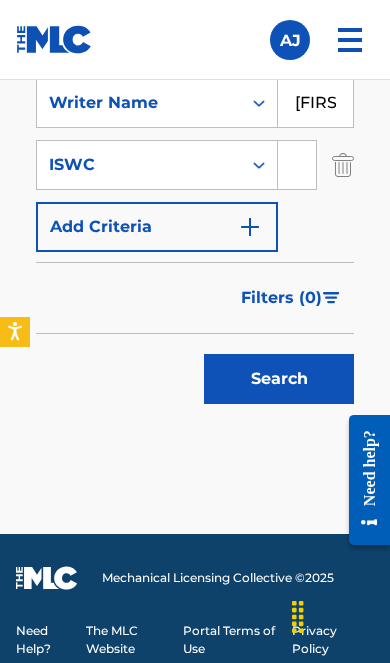 click on "Search" at bounding box center [279, 379] 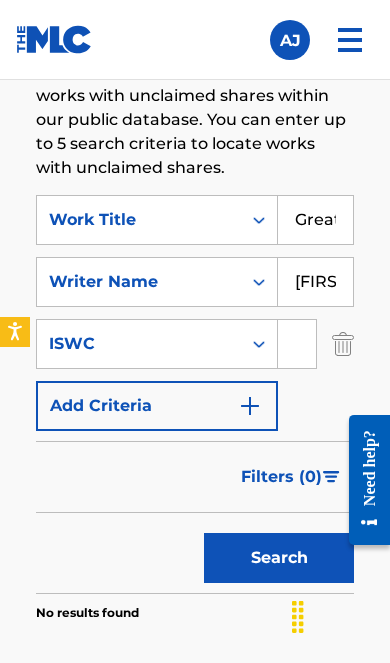 click on "Great" at bounding box center (315, 220) 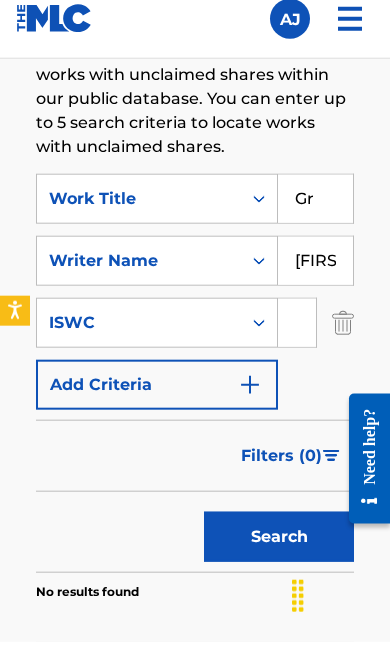type on "G" 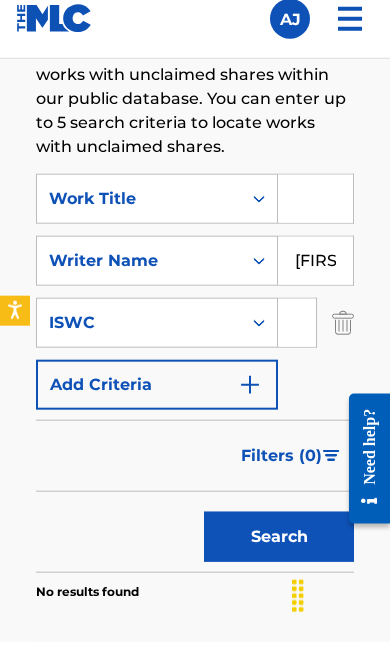type 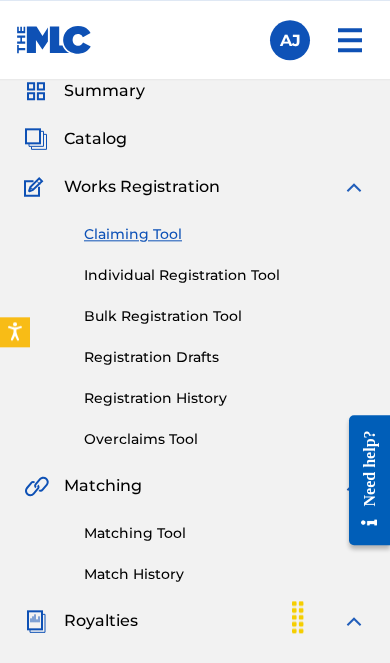 scroll, scrollTop: 0, scrollLeft: 0, axis: both 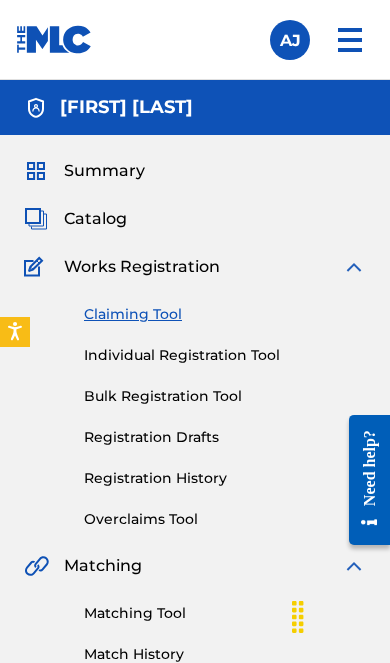 click at bounding box center [350, 40] 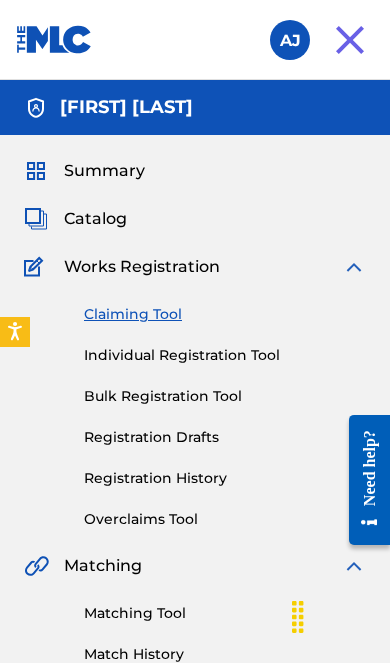 click at bounding box center [290, 40] 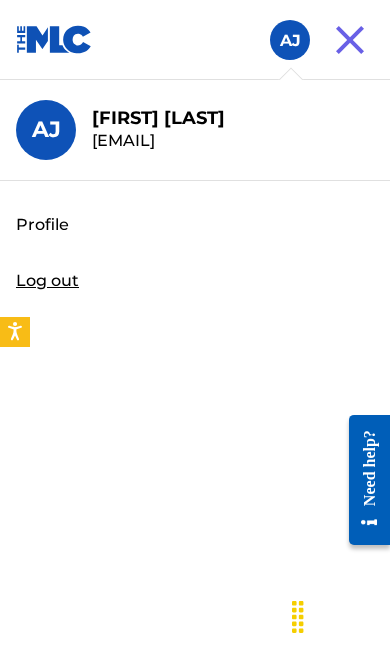 click on "Profile" at bounding box center [42, 225] 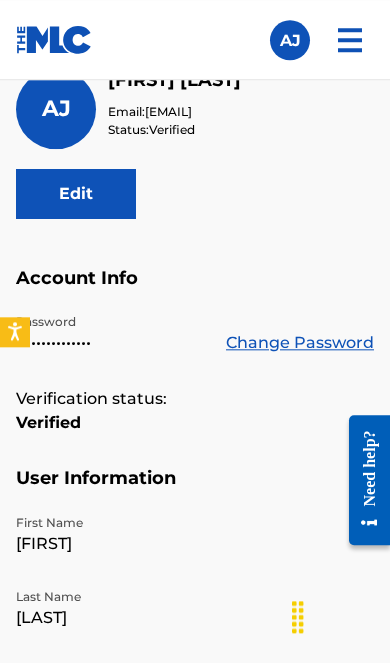 scroll, scrollTop: 215, scrollLeft: 0, axis: vertical 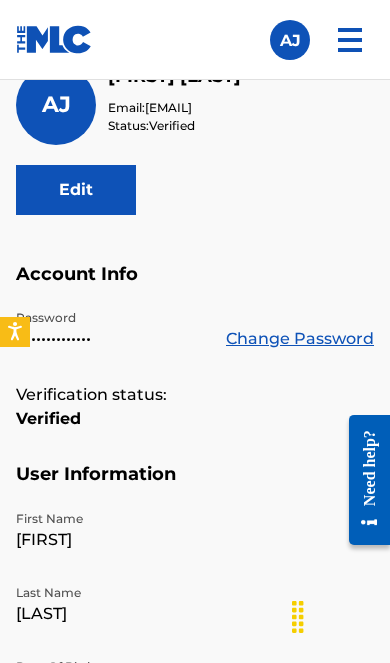click on "Edit" at bounding box center (76, 190) 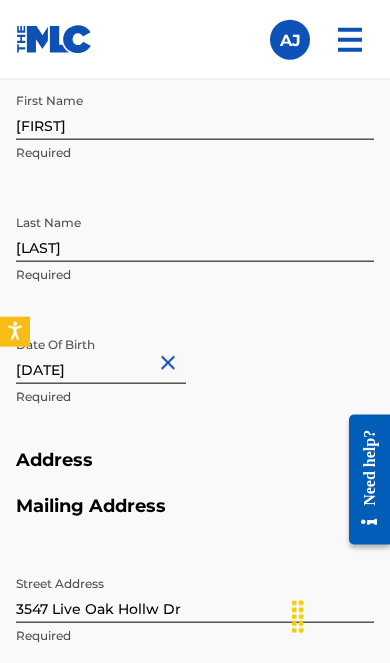 scroll, scrollTop: 646, scrollLeft: 0, axis: vertical 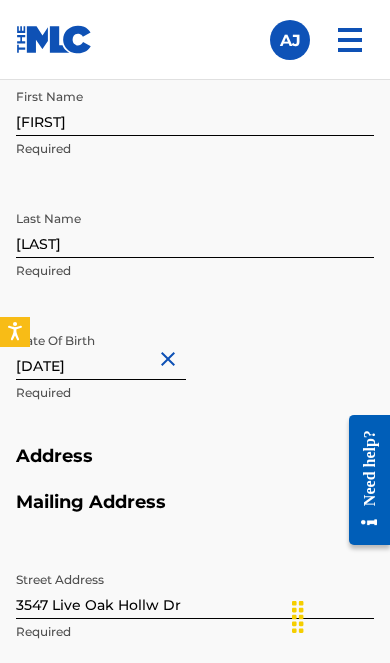 click on "[DATE]" at bounding box center [101, 351] 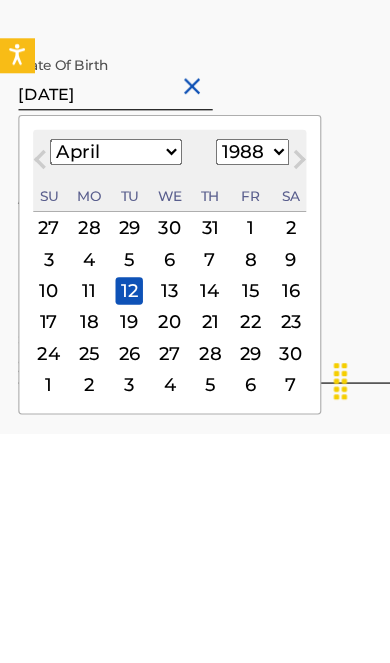 click on "19" at bounding box center [113, 564] 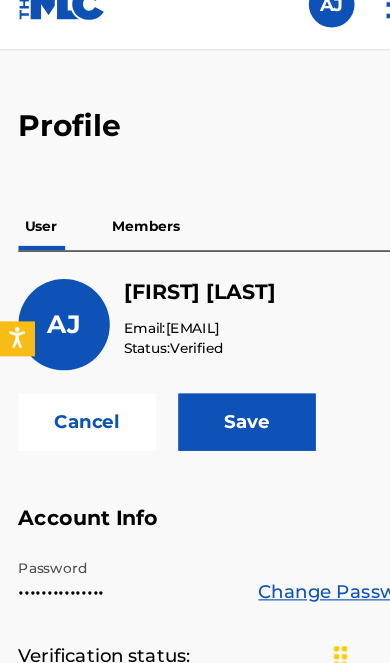 scroll, scrollTop: 24, scrollLeft: 0, axis: vertical 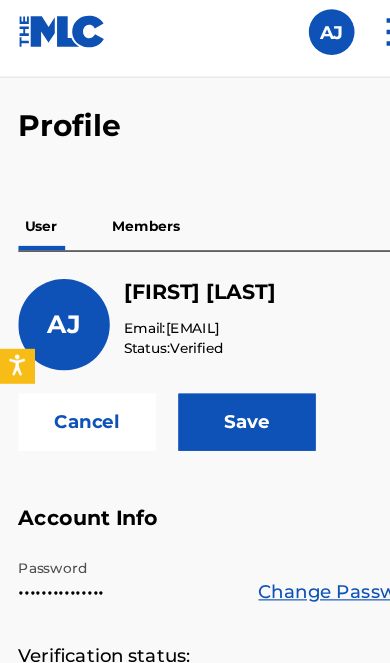 click on "Save" at bounding box center [216, 381] 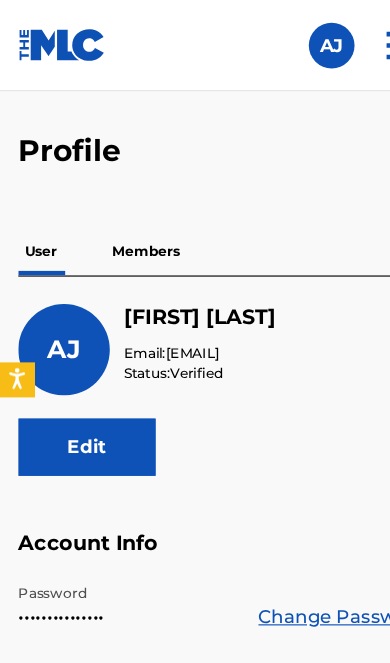 scroll, scrollTop: 0, scrollLeft: 0, axis: both 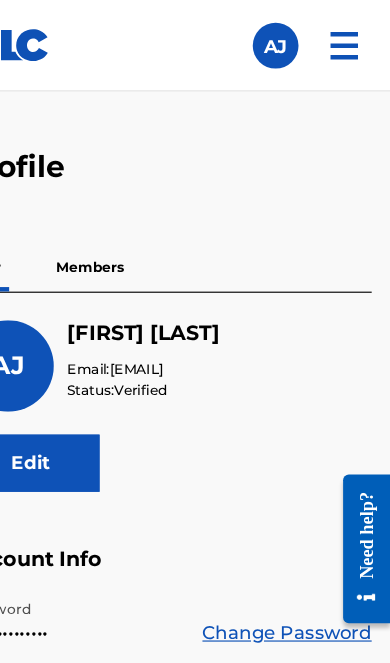 click at bounding box center [350, 40] 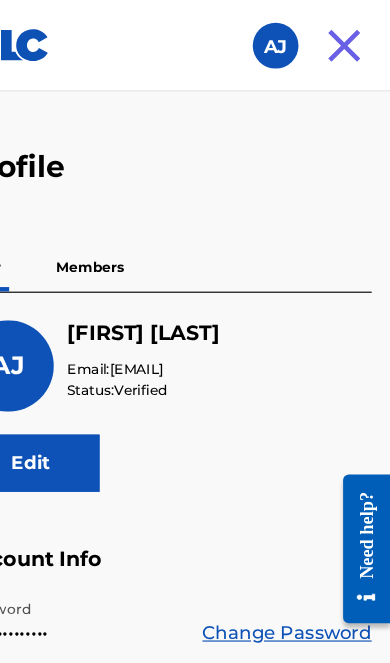 click at bounding box center (290, 40) 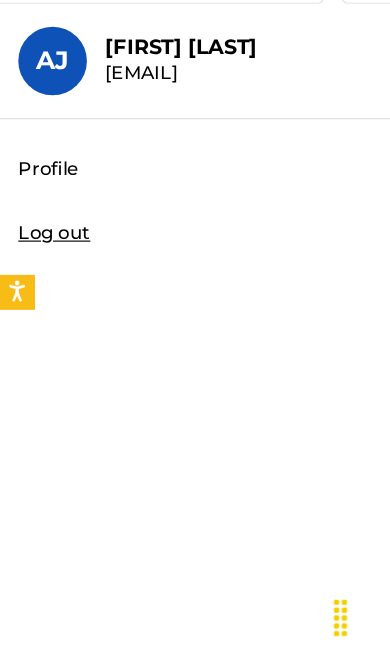 click on "AJ" at bounding box center (46, 130) 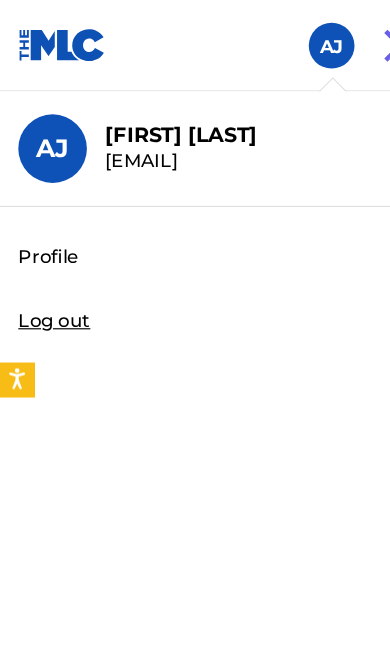 click at bounding box center [54, 39] 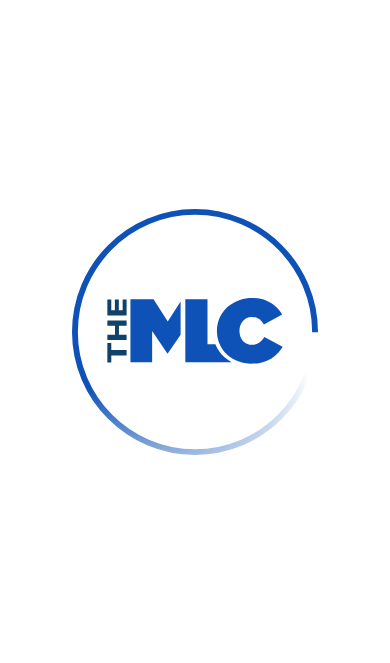 scroll, scrollTop: 0, scrollLeft: 0, axis: both 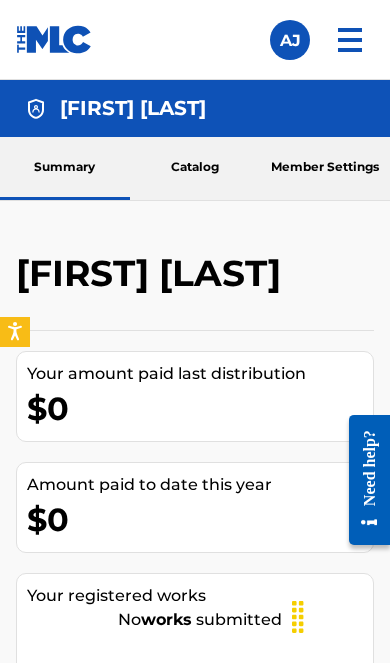 click on "Catalog" at bounding box center (195, 168) 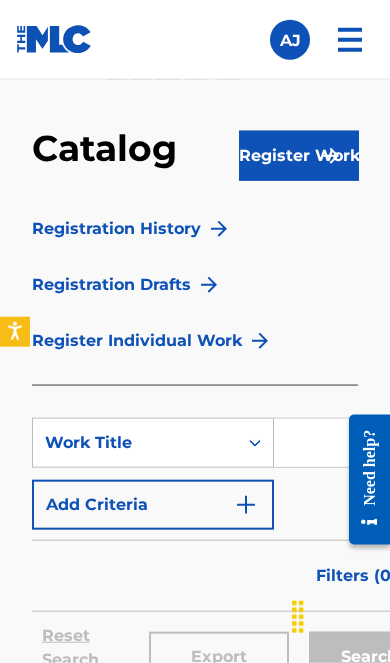 scroll, scrollTop: 175, scrollLeft: 0, axis: vertical 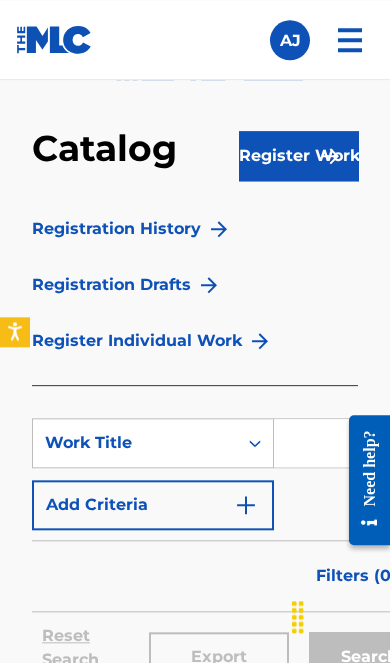 click at bounding box center (351, 443) 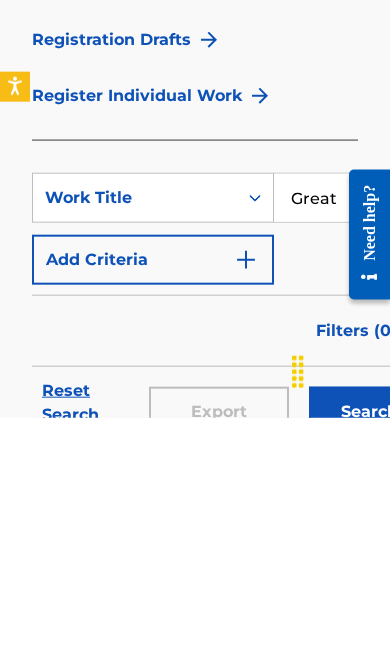 type on "Great" 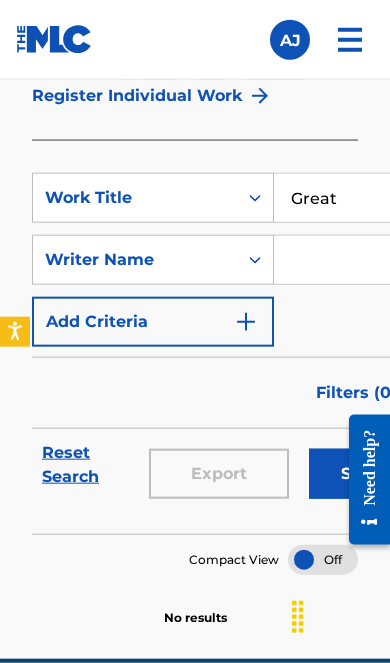 scroll, scrollTop: 420, scrollLeft: 0, axis: vertical 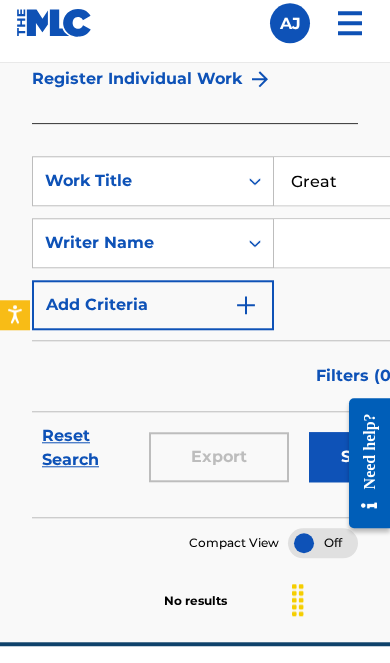 click at bounding box center (332, 260) 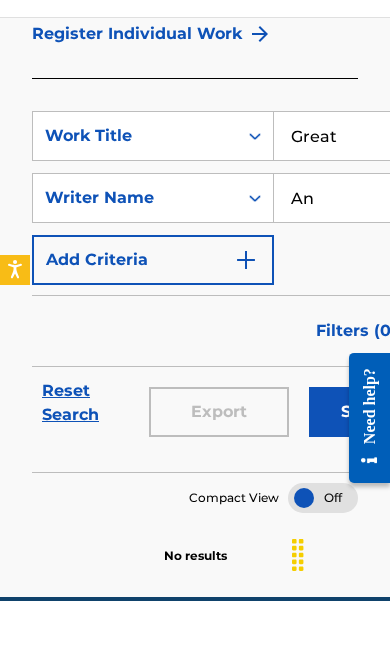 type on "A" 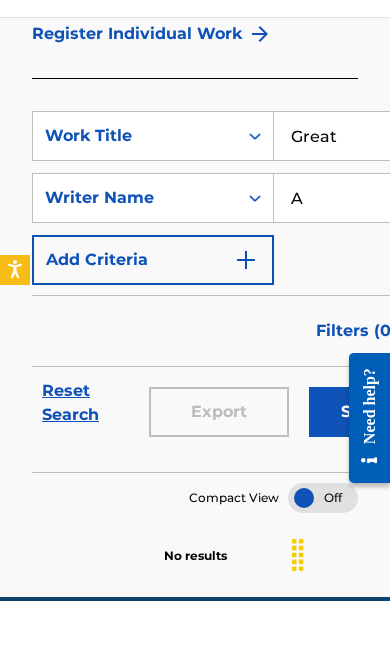 type 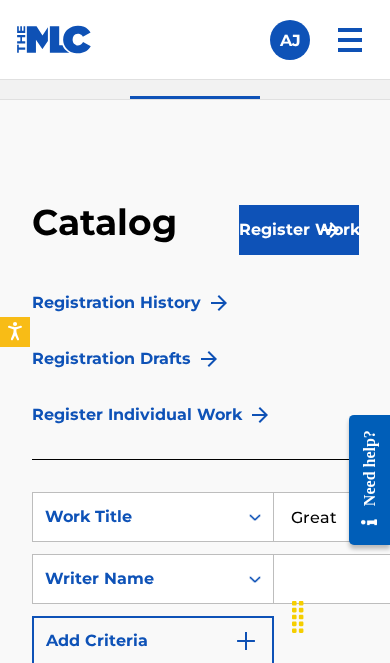 scroll, scrollTop: 0, scrollLeft: 0, axis: both 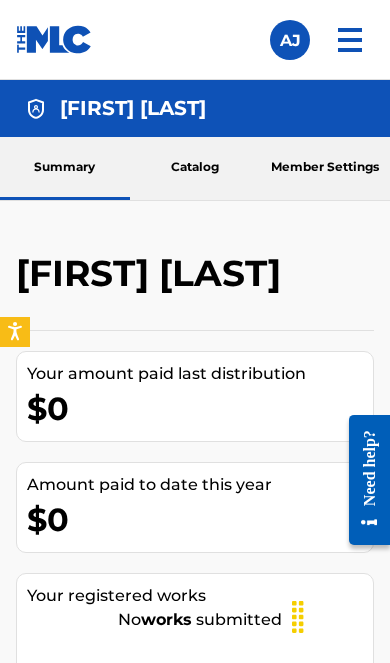 click on "Catalog" at bounding box center (195, 168) 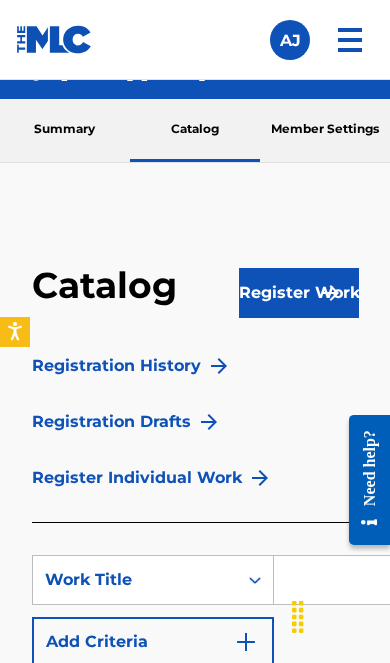scroll, scrollTop: 0, scrollLeft: 0, axis: both 